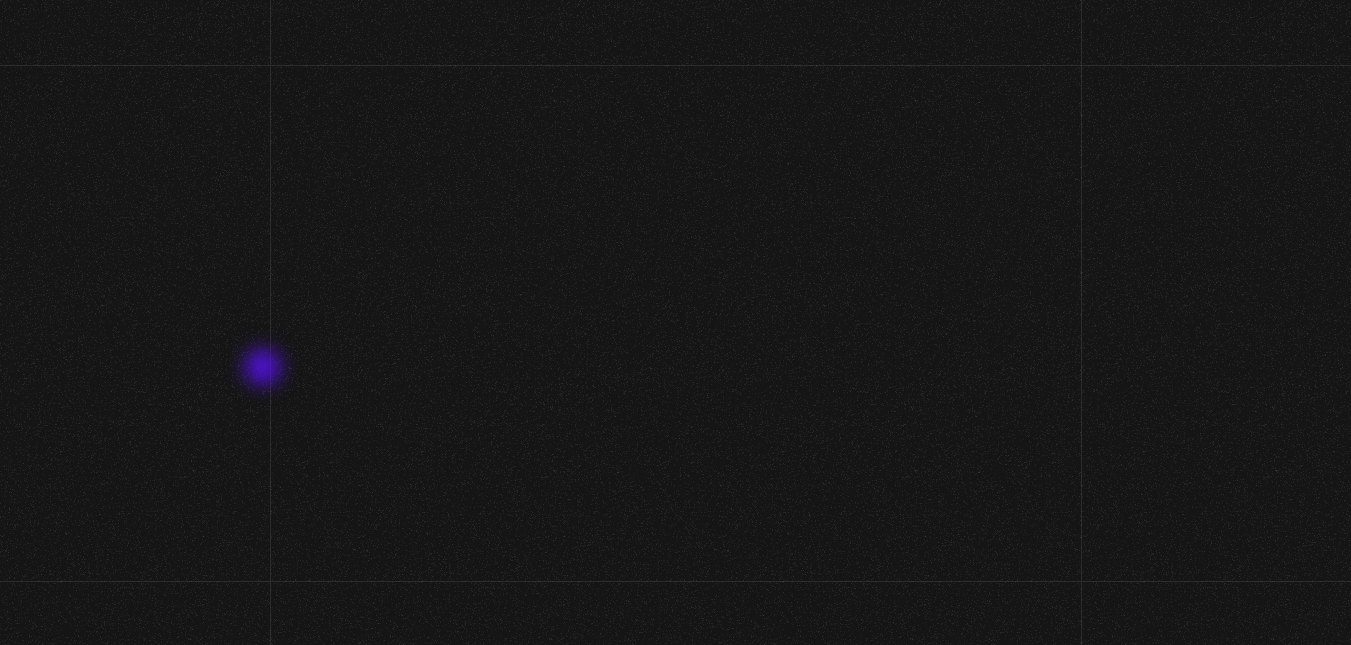 scroll, scrollTop: 0, scrollLeft: 0, axis: both 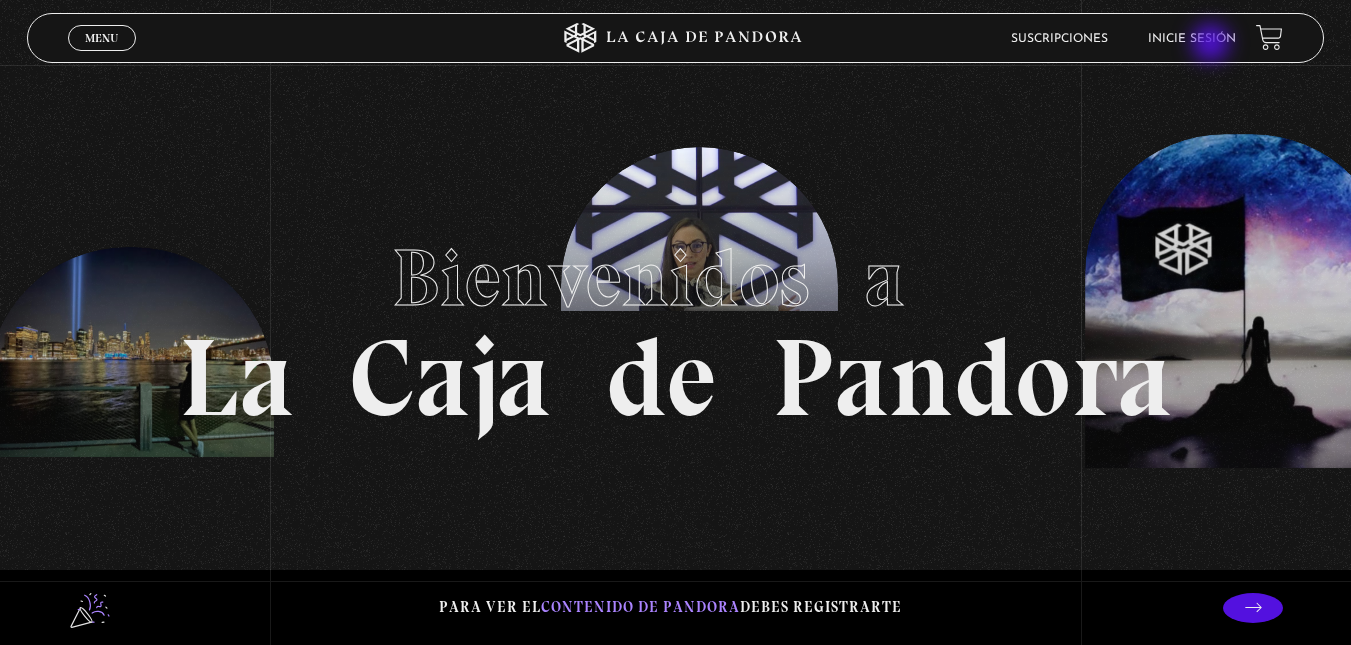 click on "Inicie sesión" at bounding box center (1192, 38) 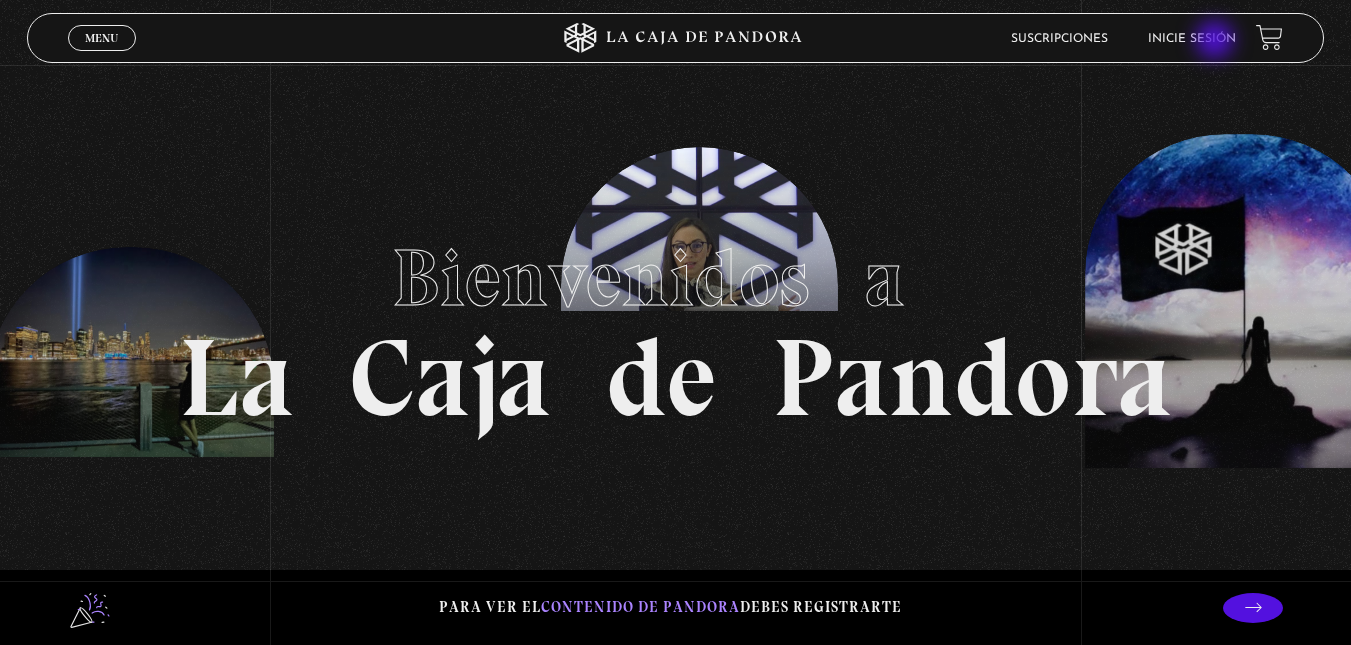 click on "Inicie sesión" at bounding box center (1192, 39) 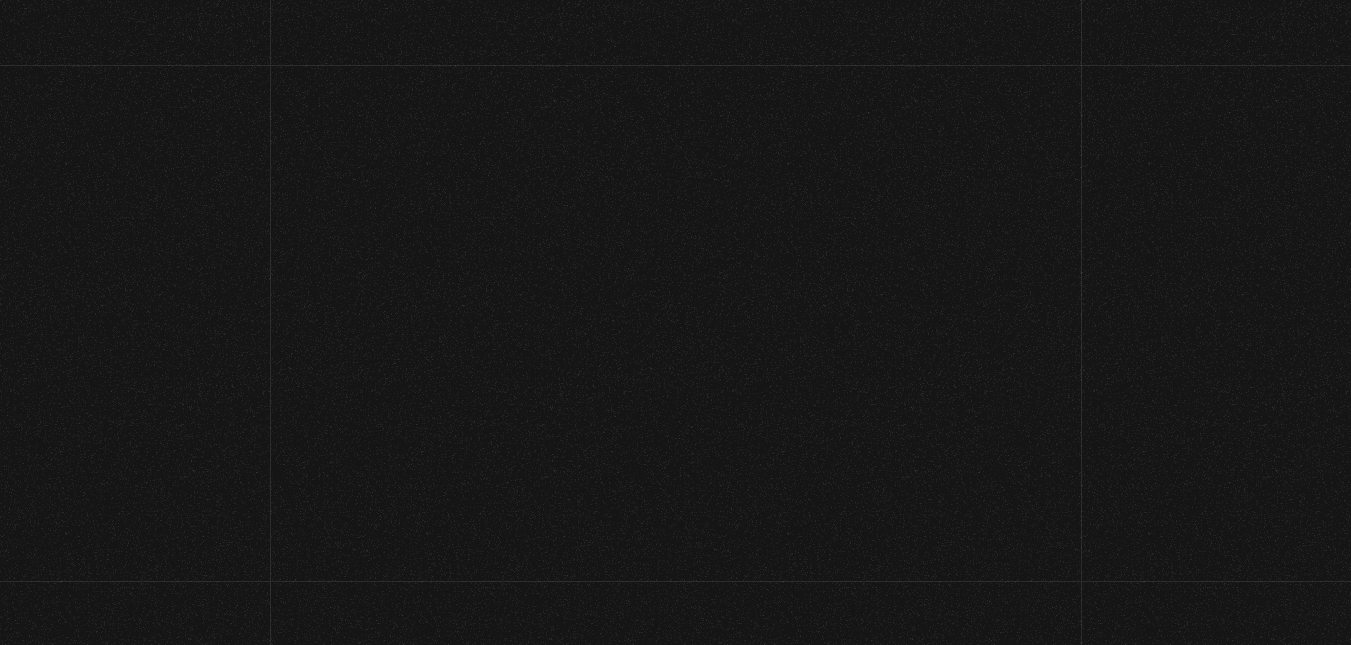 scroll, scrollTop: 0, scrollLeft: 0, axis: both 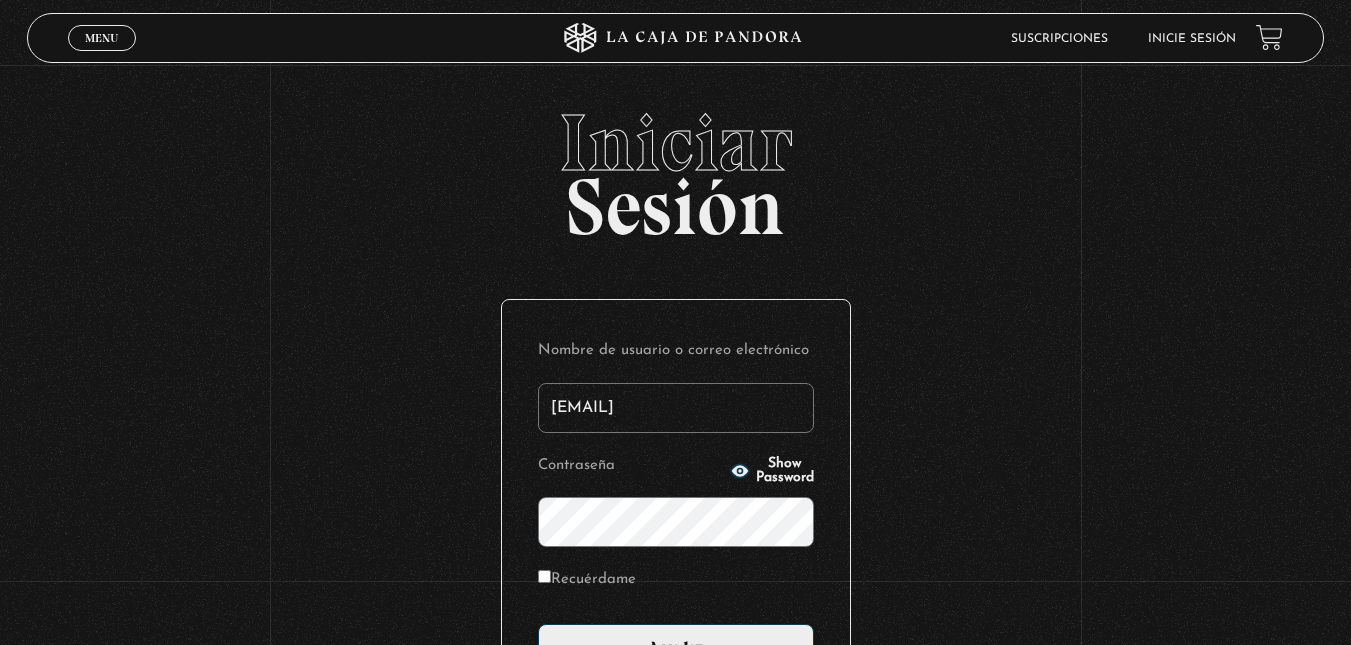 type on "[EMAIL]" 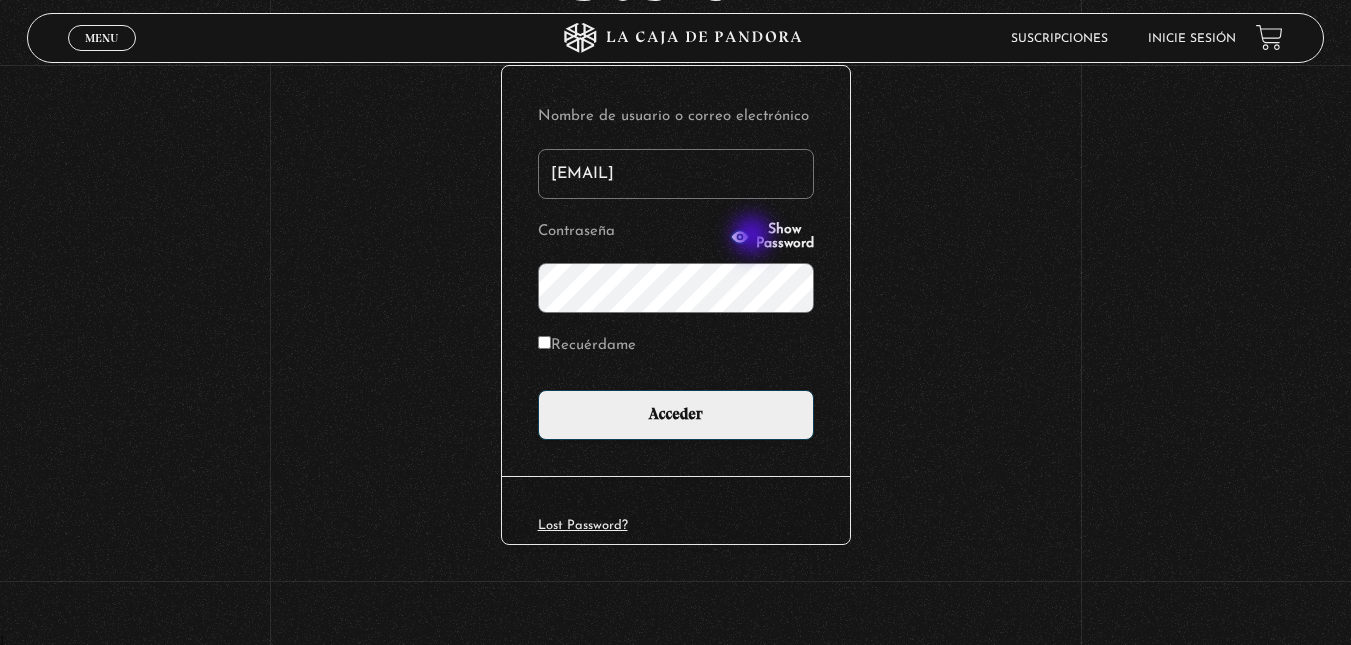 click on "Show Password" at bounding box center (785, 237) 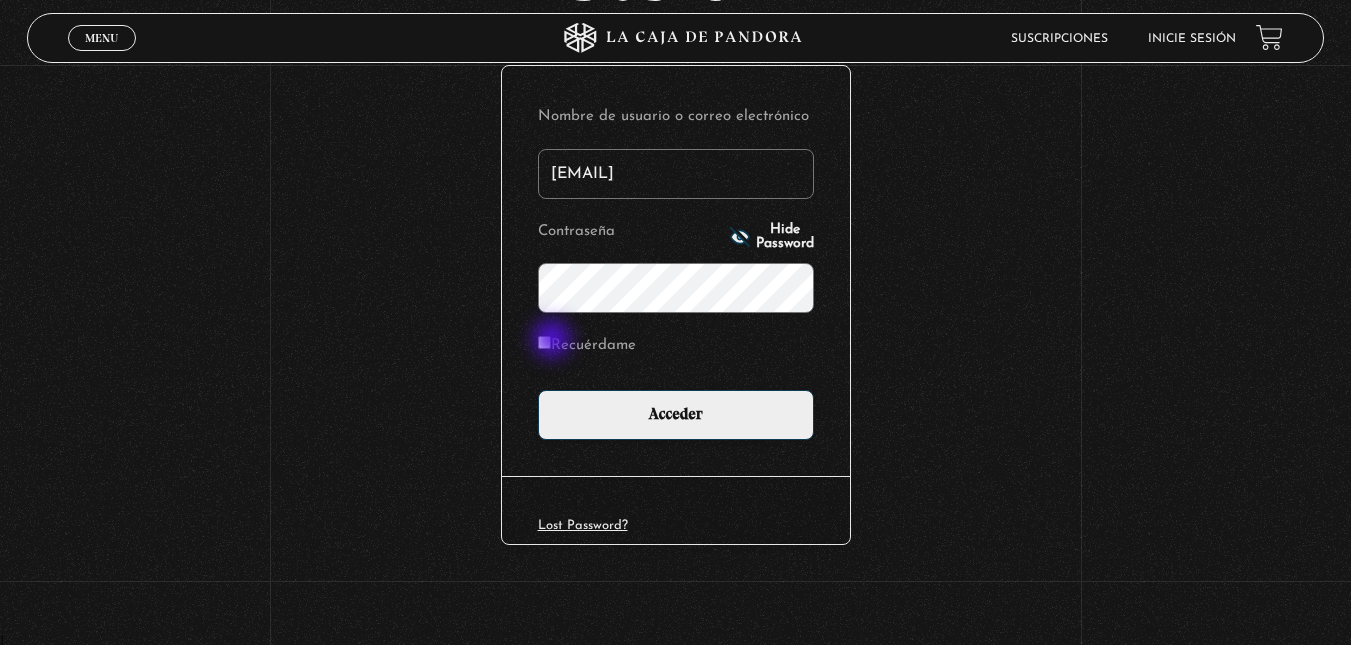click on "Recuérdame" at bounding box center (544, 342) 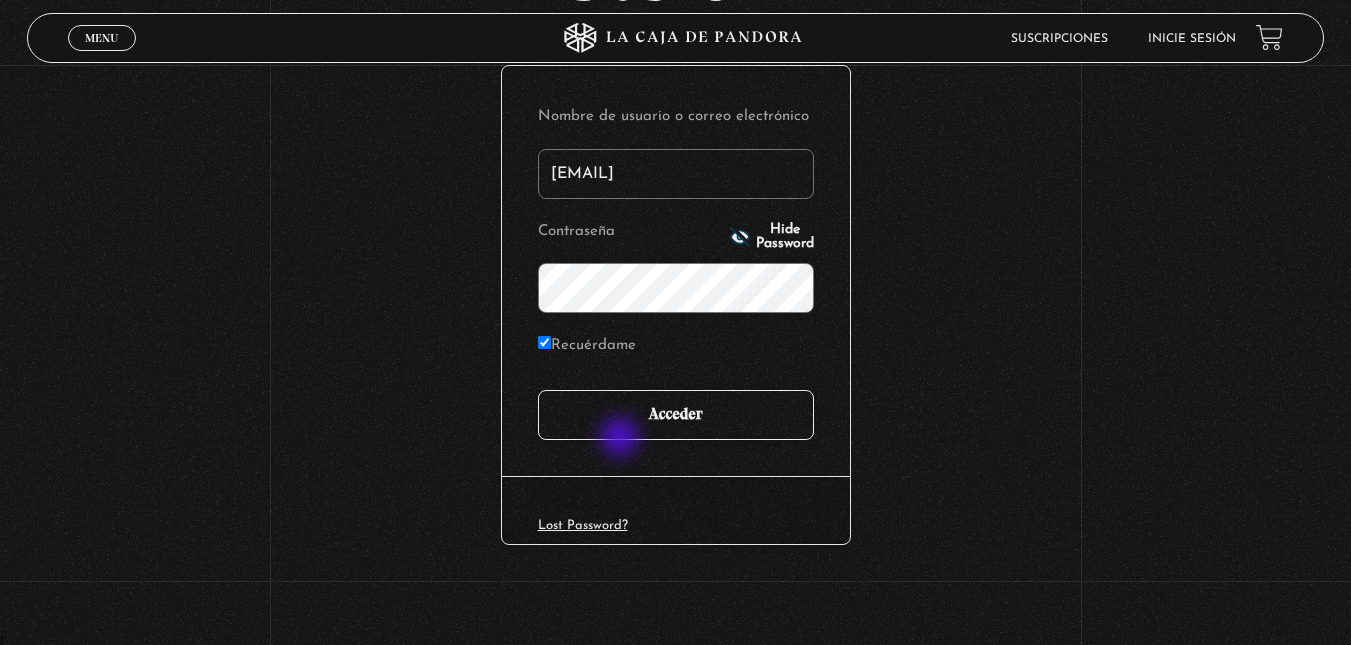 click on "Acceder" at bounding box center (676, 415) 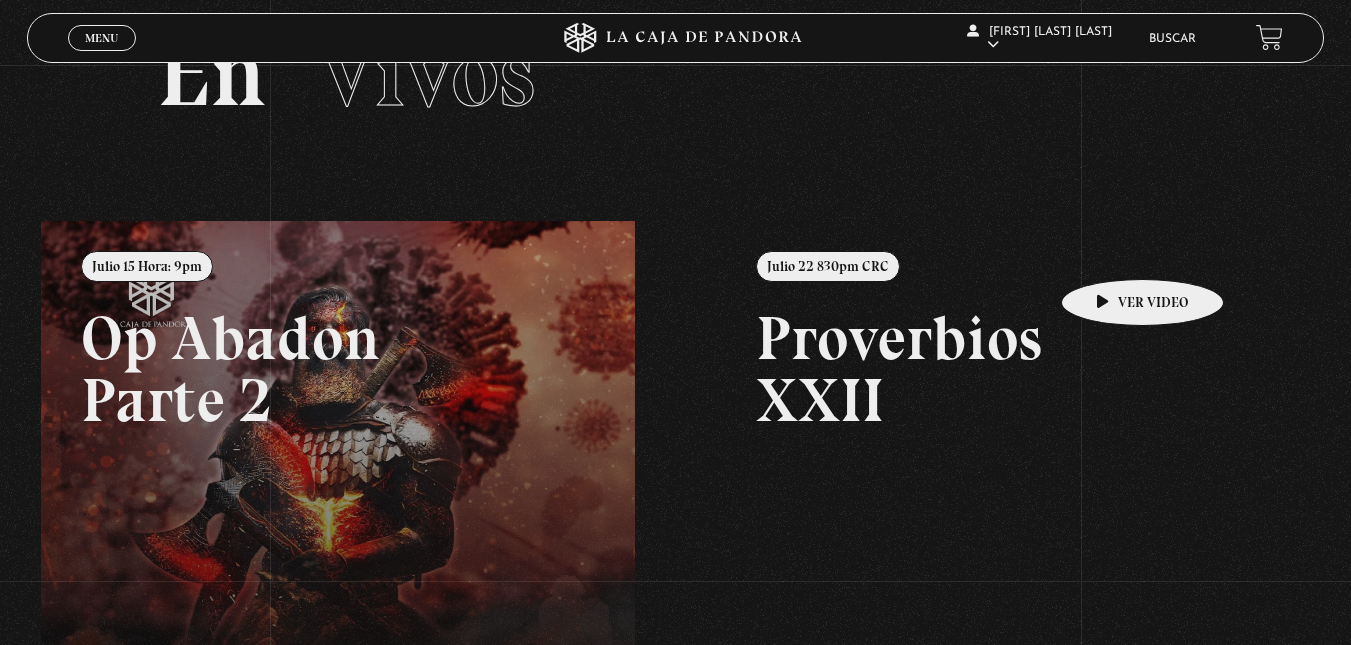 scroll, scrollTop: 0, scrollLeft: 0, axis: both 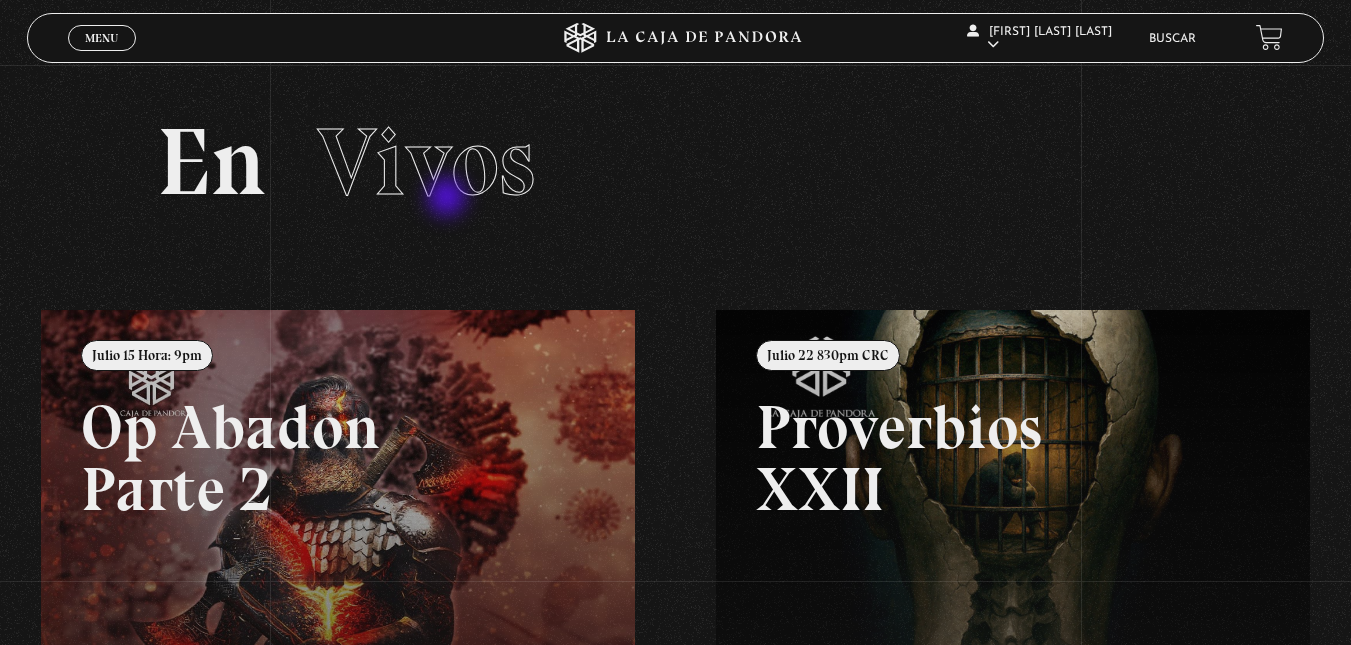 click on "Vivos" at bounding box center (426, 162) 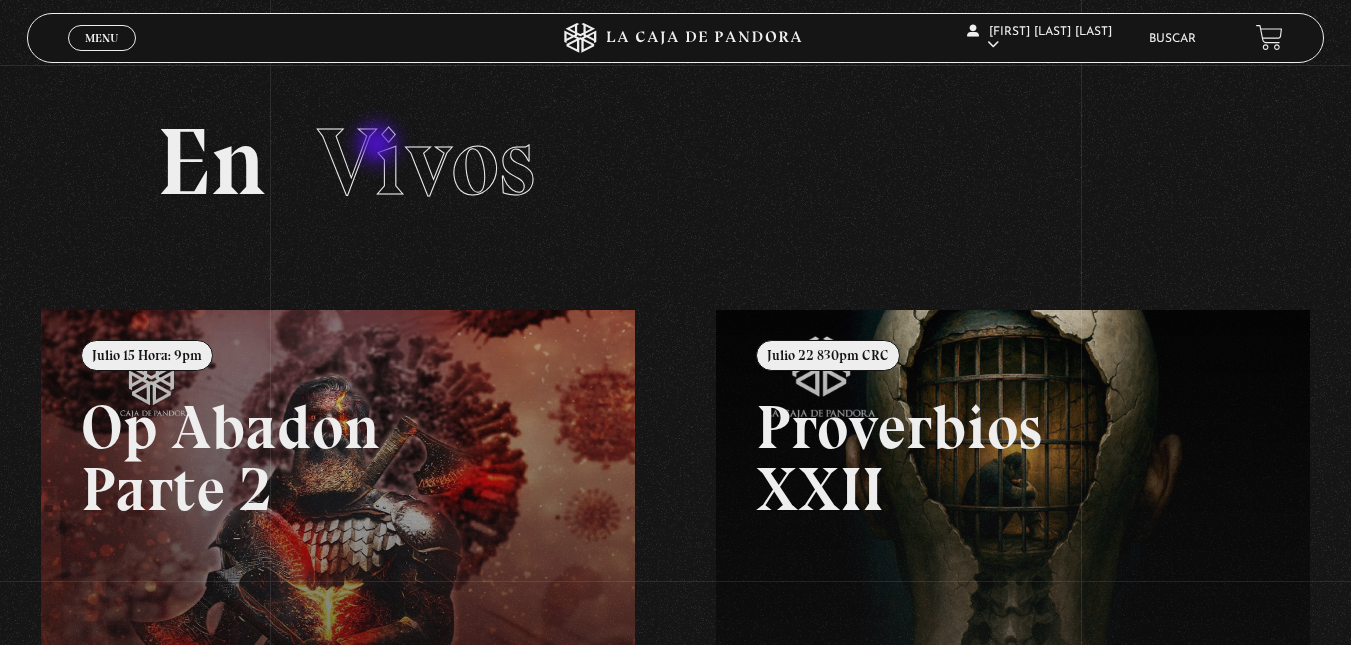 click on "Vivos" at bounding box center [426, 162] 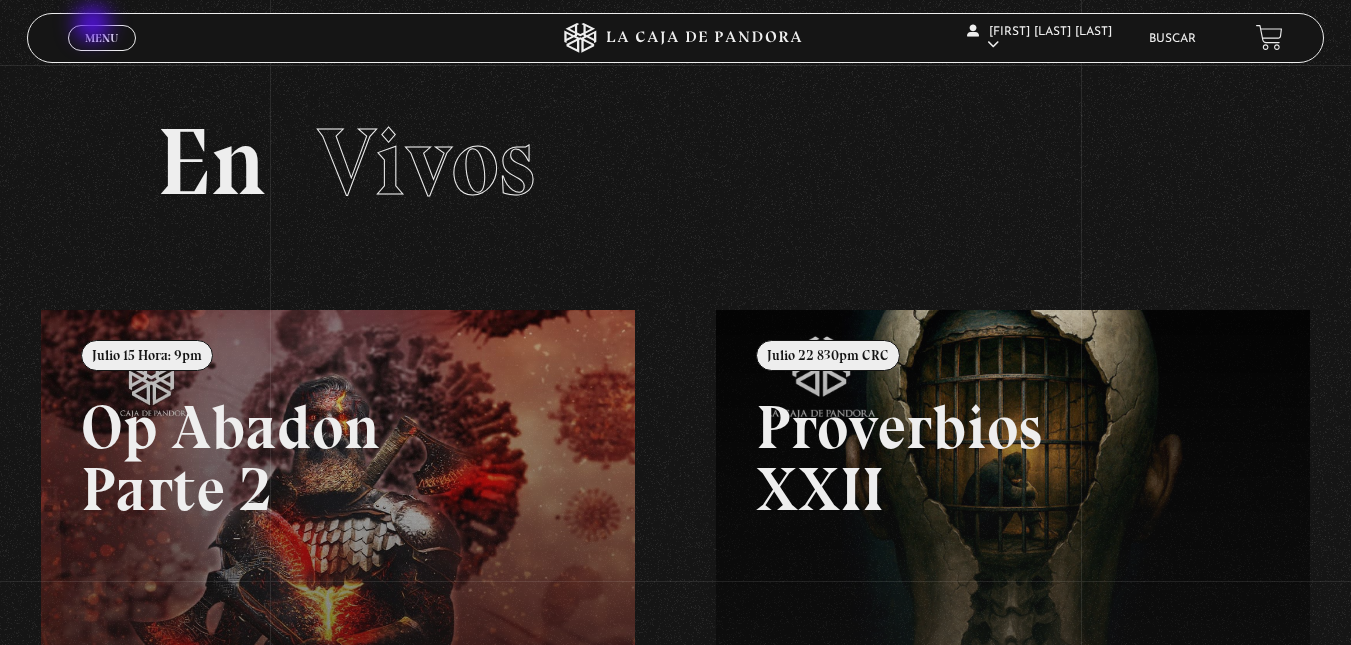 click on "Menu Cerrar" at bounding box center (102, 38) 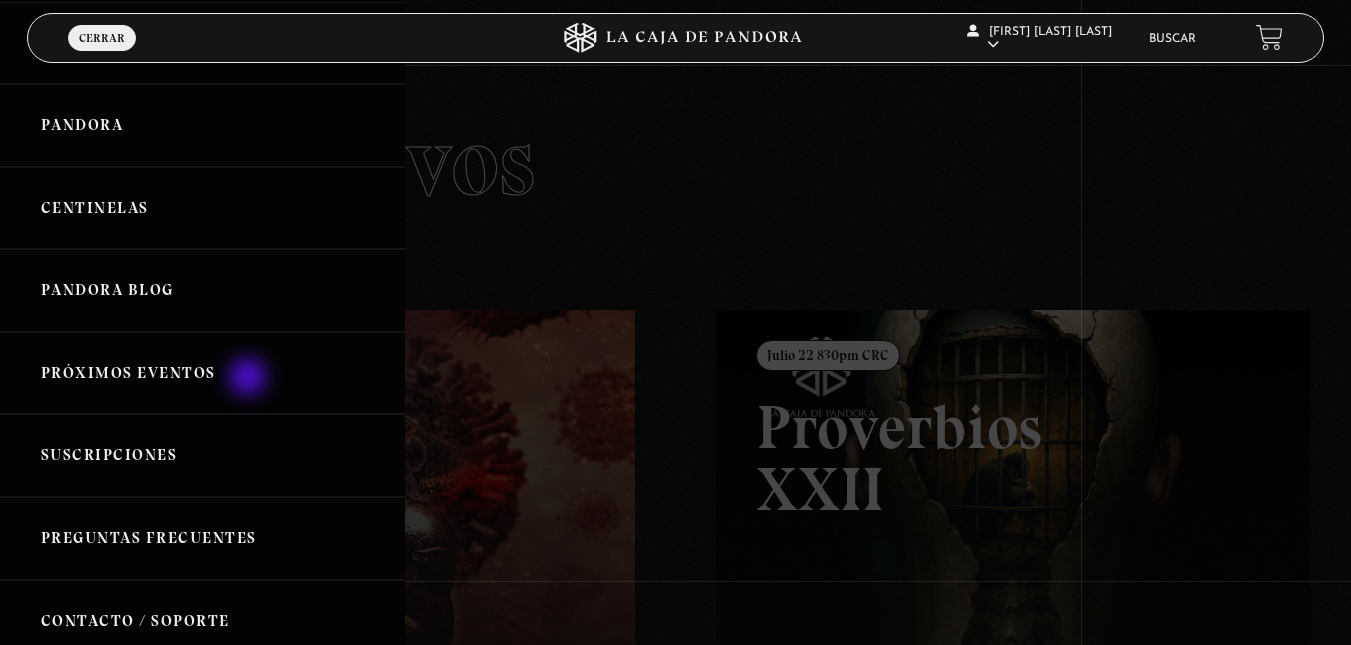 scroll, scrollTop: 60, scrollLeft: 0, axis: vertical 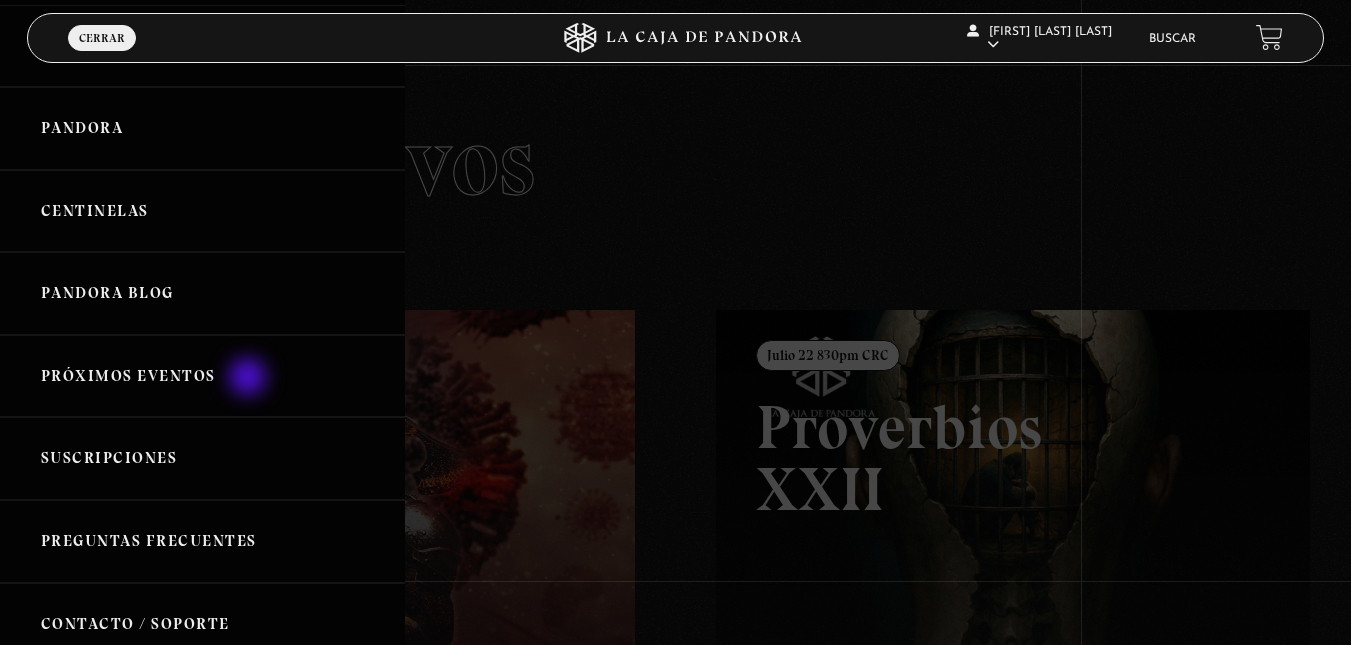 click on "Próximos Eventos" at bounding box center (202, 376) 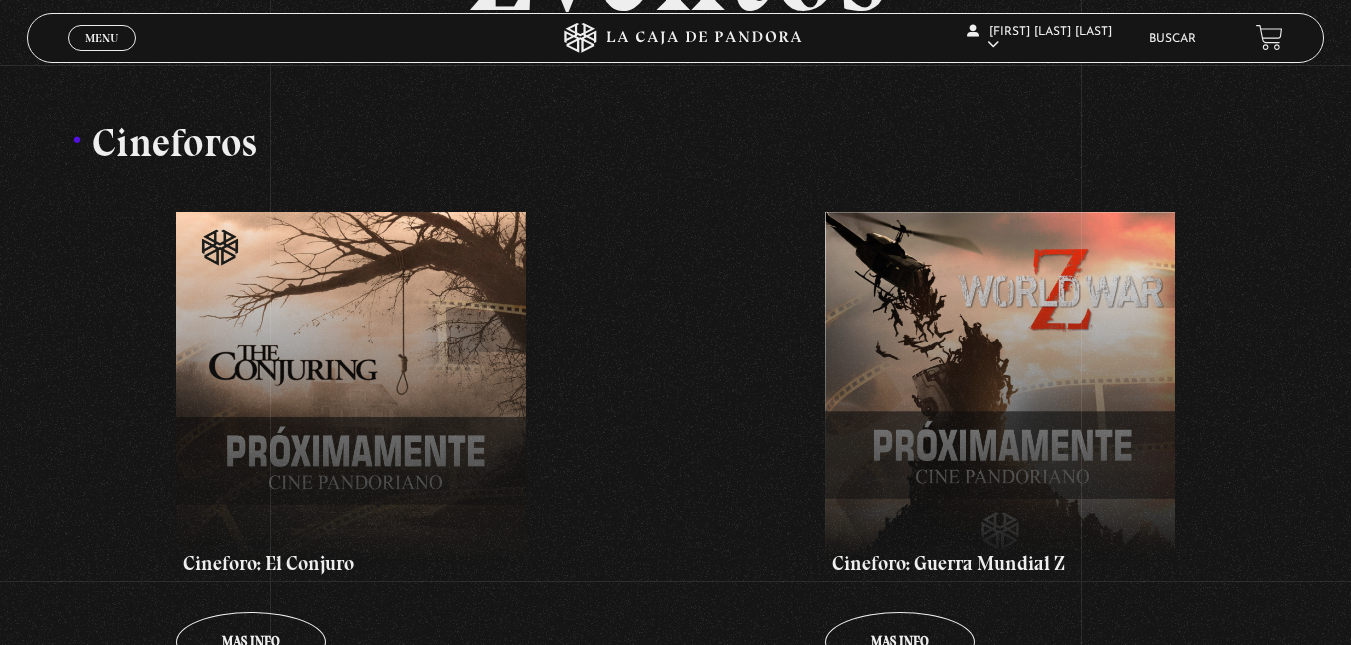 scroll, scrollTop: 288, scrollLeft: 0, axis: vertical 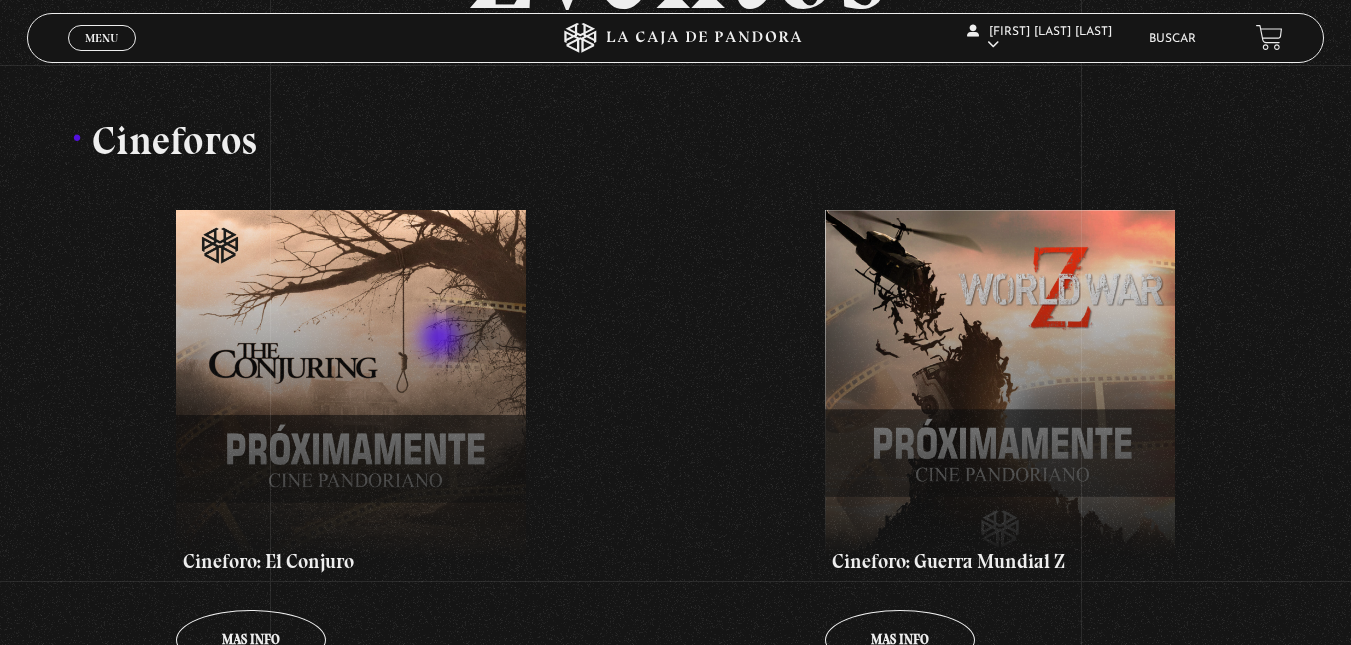 click on "Cineforo: El Conjuro" at bounding box center (351, 385) 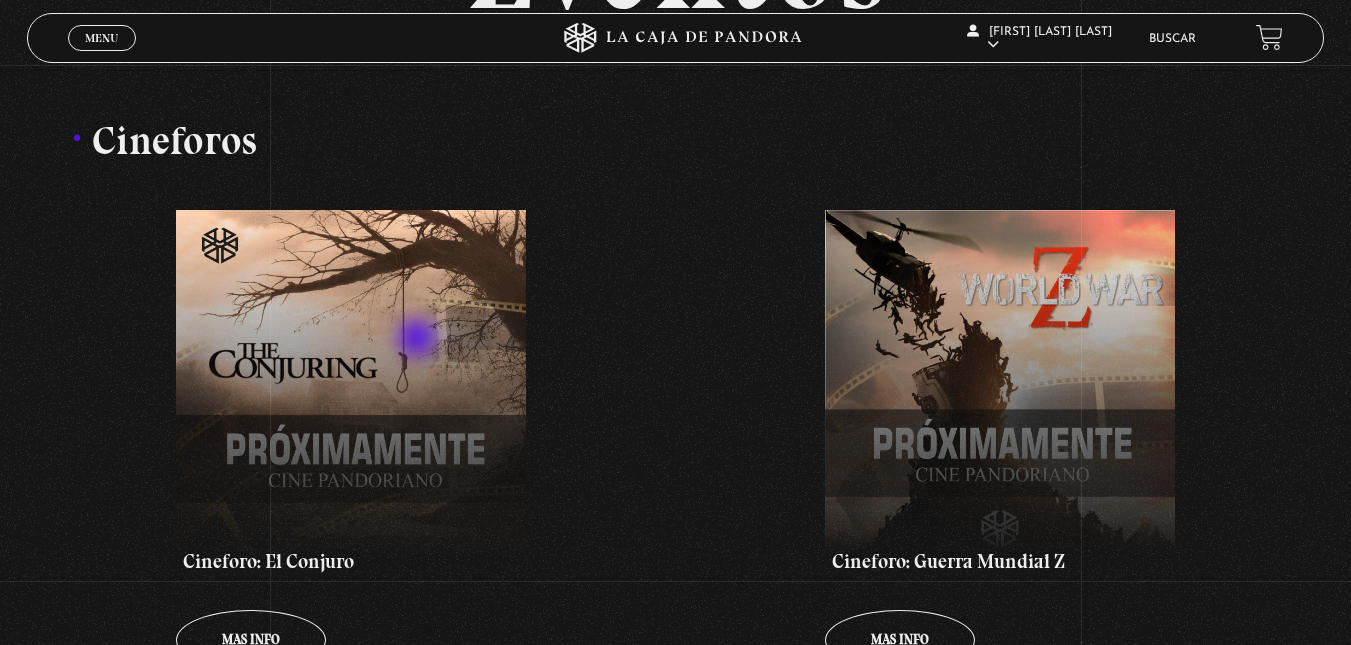click on "Cineforo: El Conjuro" at bounding box center [351, 385] 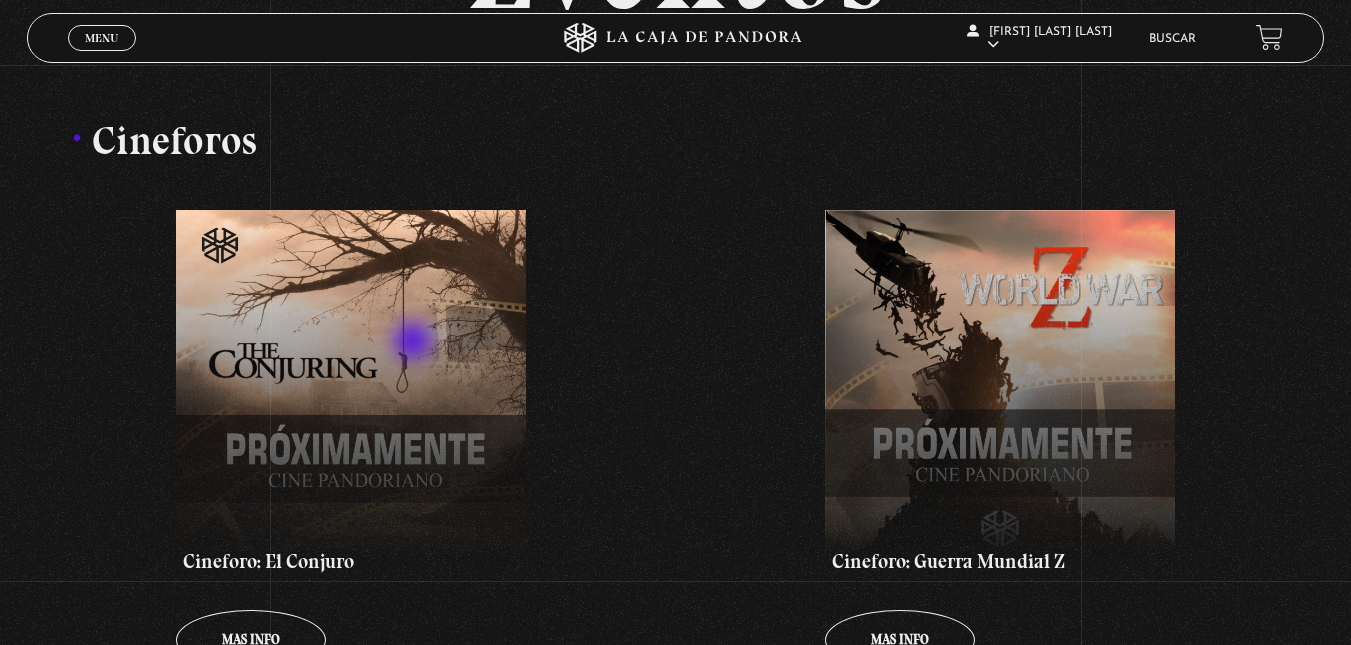 click on "Cineforo: El Conjuro" at bounding box center (351, 385) 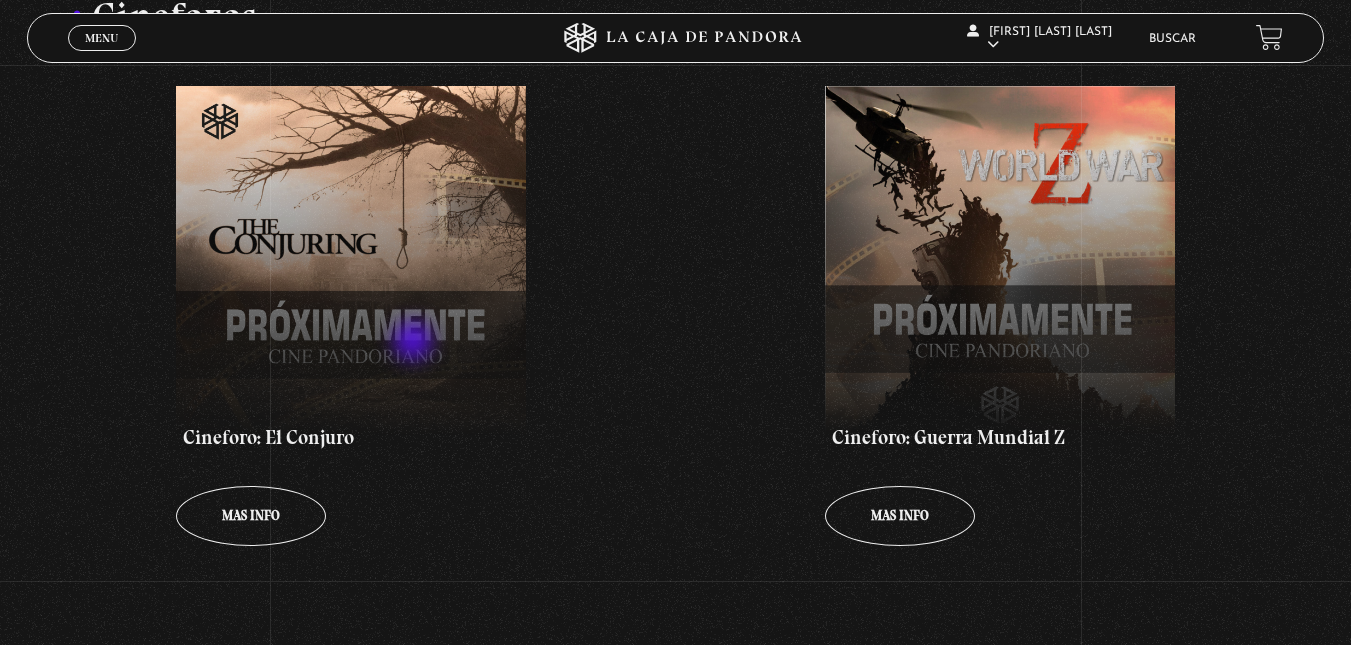 scroll, scrollTop: 414, scrollLeft: 0, axis: vertical 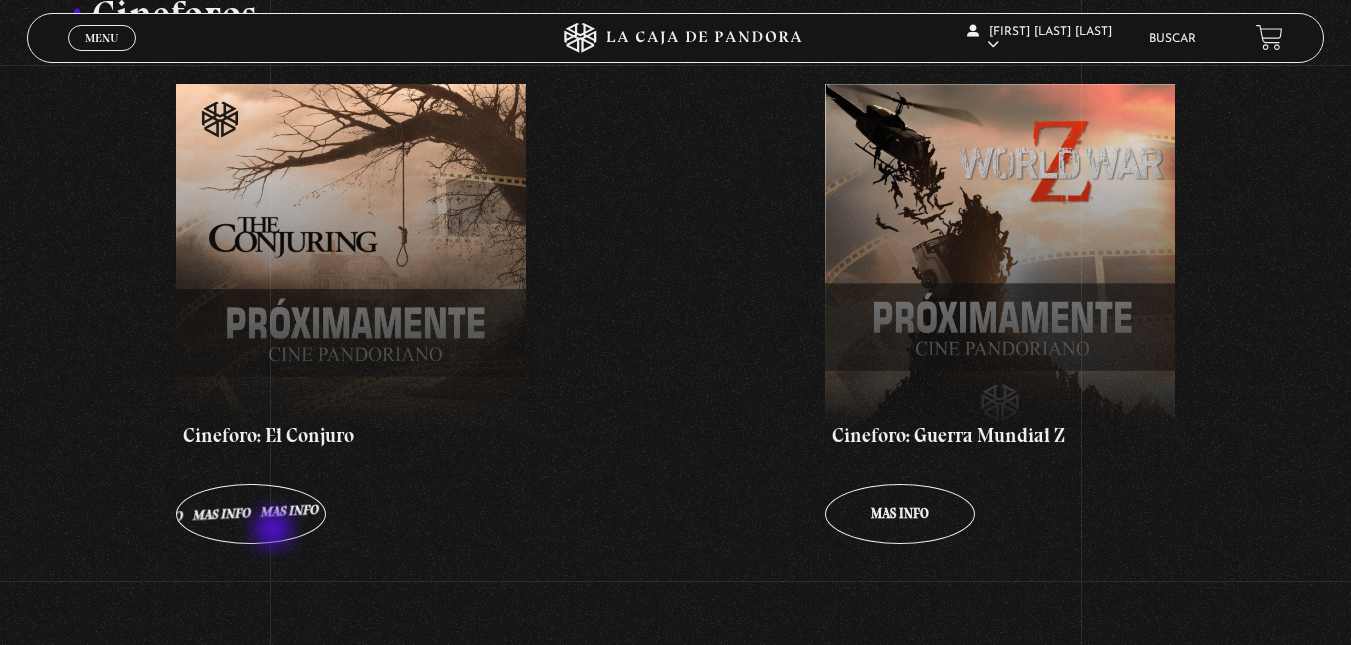 click on "Mas info
Mas info
Mas info
Mas info
Mas info" at bounding box center (251, 514) 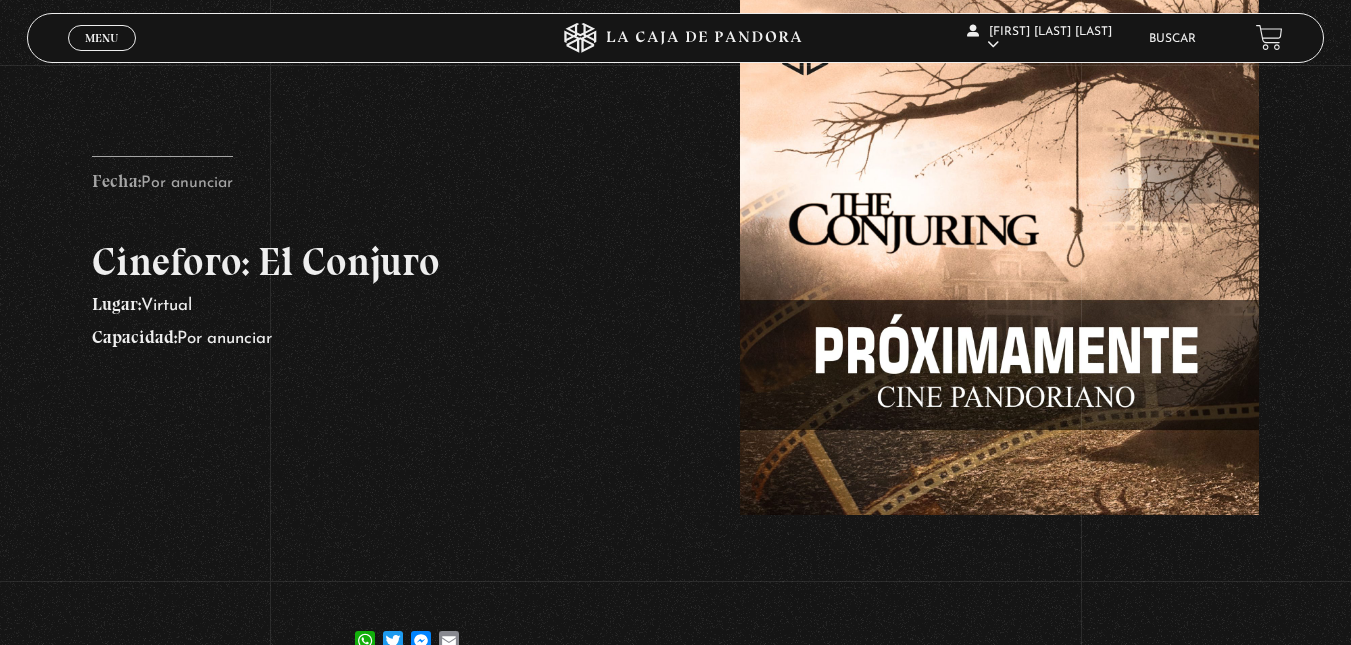 scroll, scrollTop: 131, scrollLeft: 0, axis: vertical 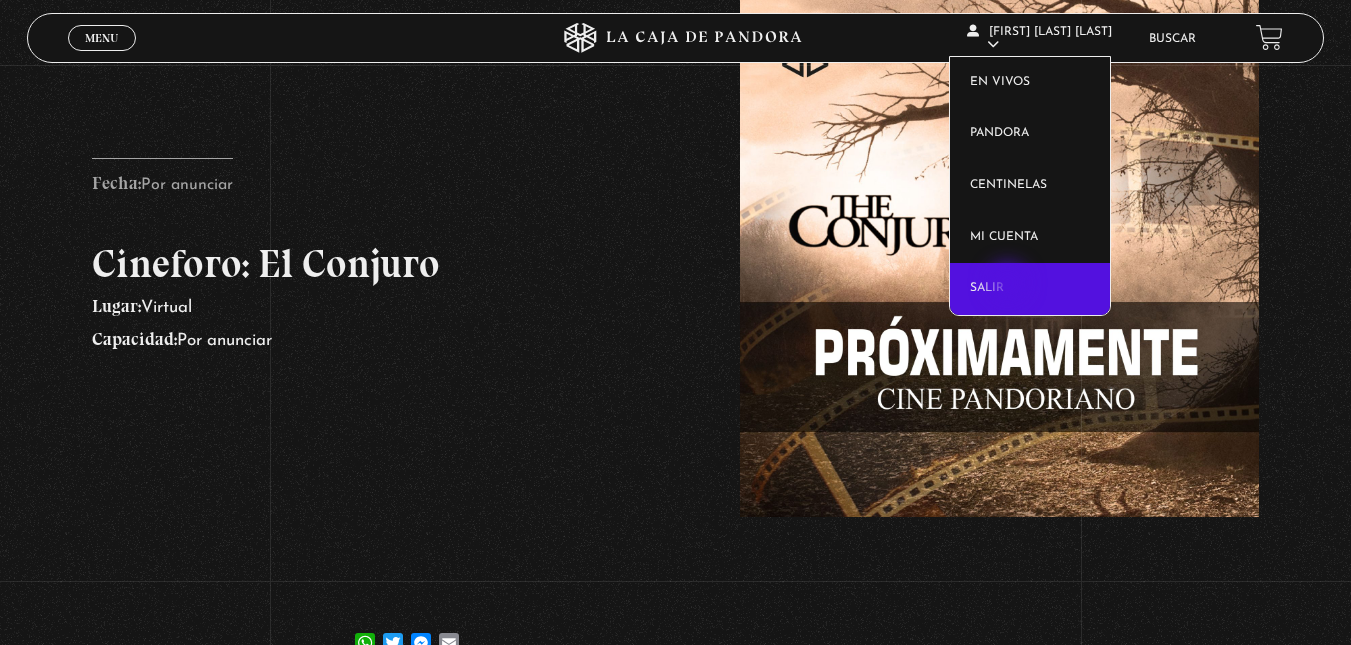 click on "Salir" at bounding box center [1030, 289] 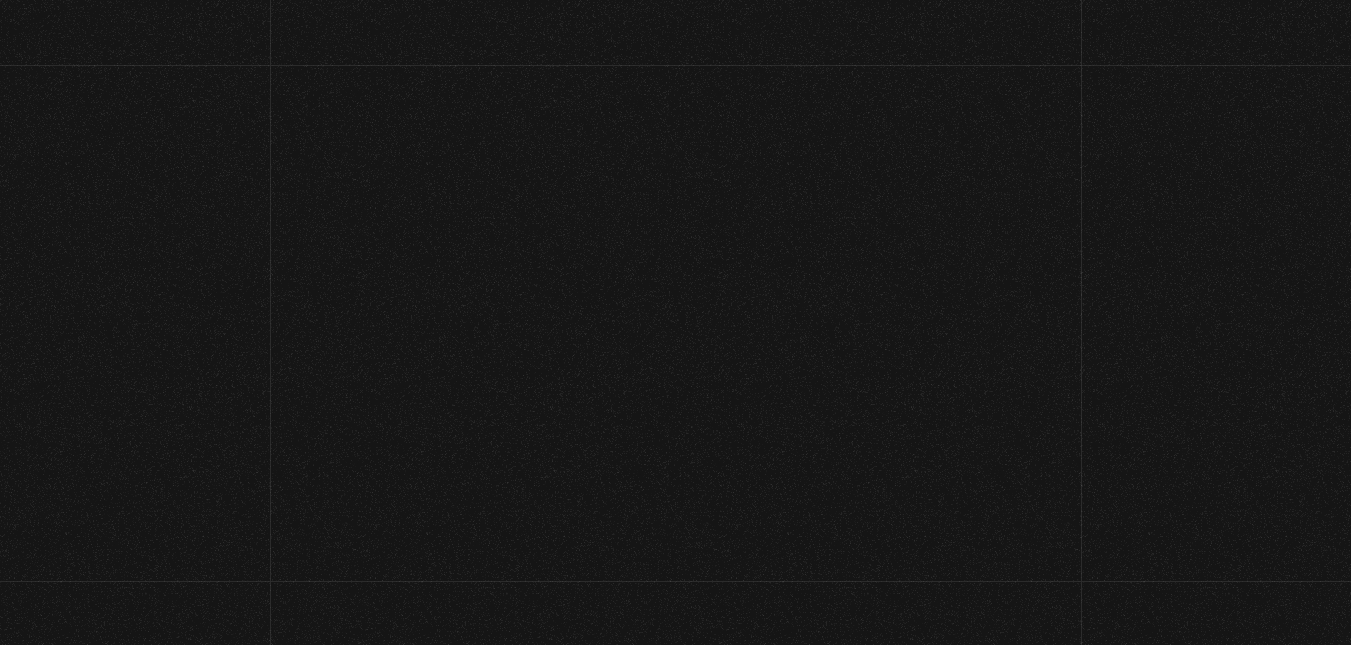 scroll, scrollTop: 0, scrollLeft: 0, axis: both 